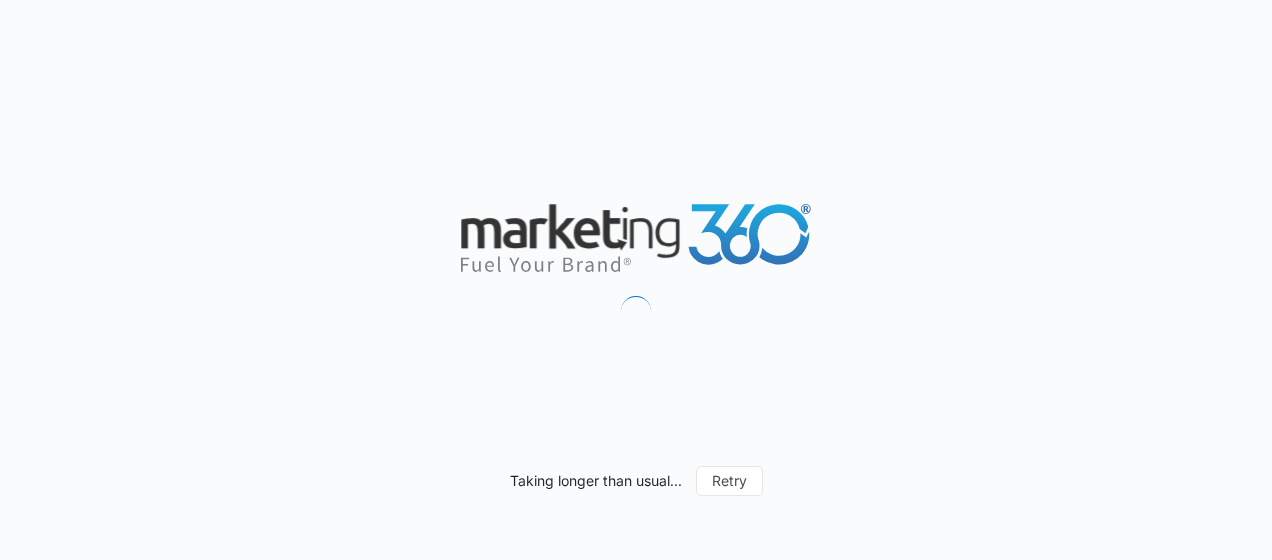 scroll, scrollTop: 0, scrollLeft: 0, axis: both 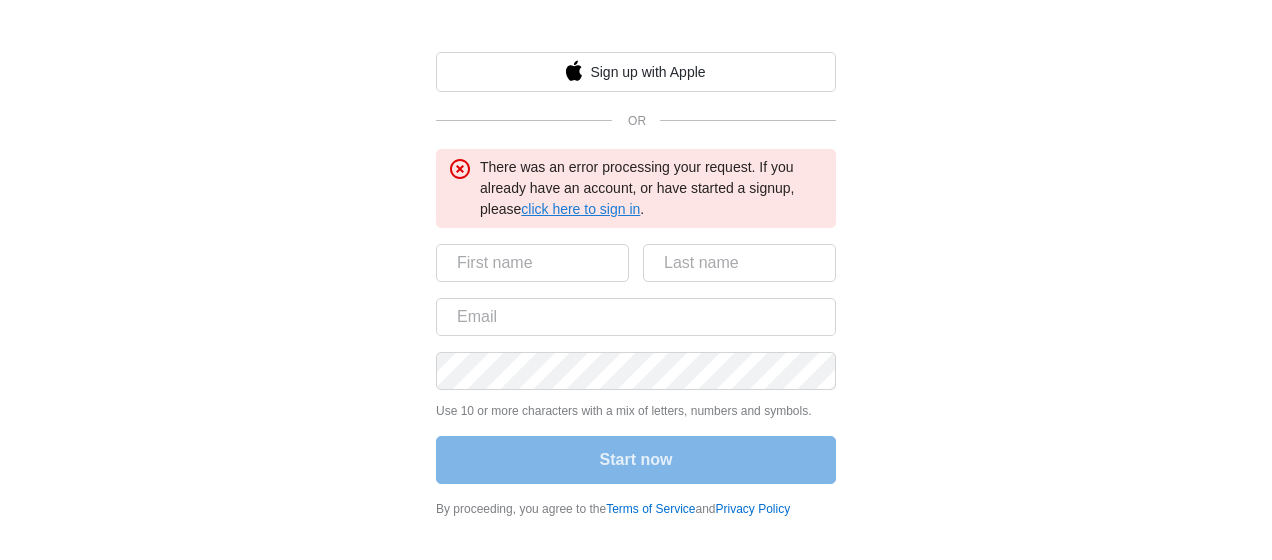 click on "click here to sign in" at bounding box center (580, 209) 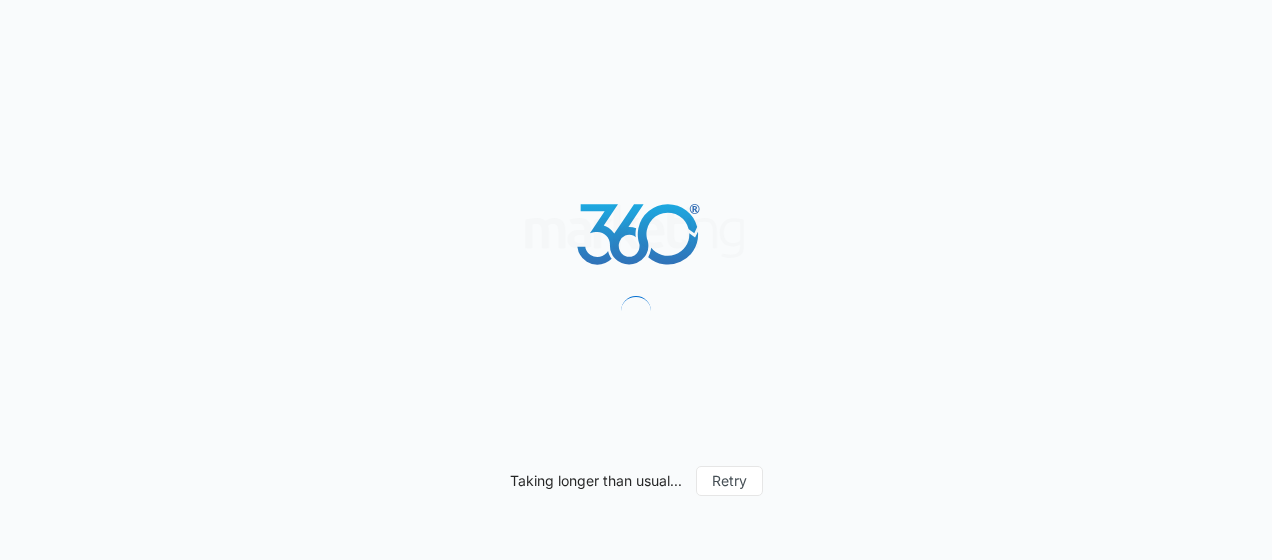 scroll, scrollTop: 0, scrollLeft: 0, axis: both 